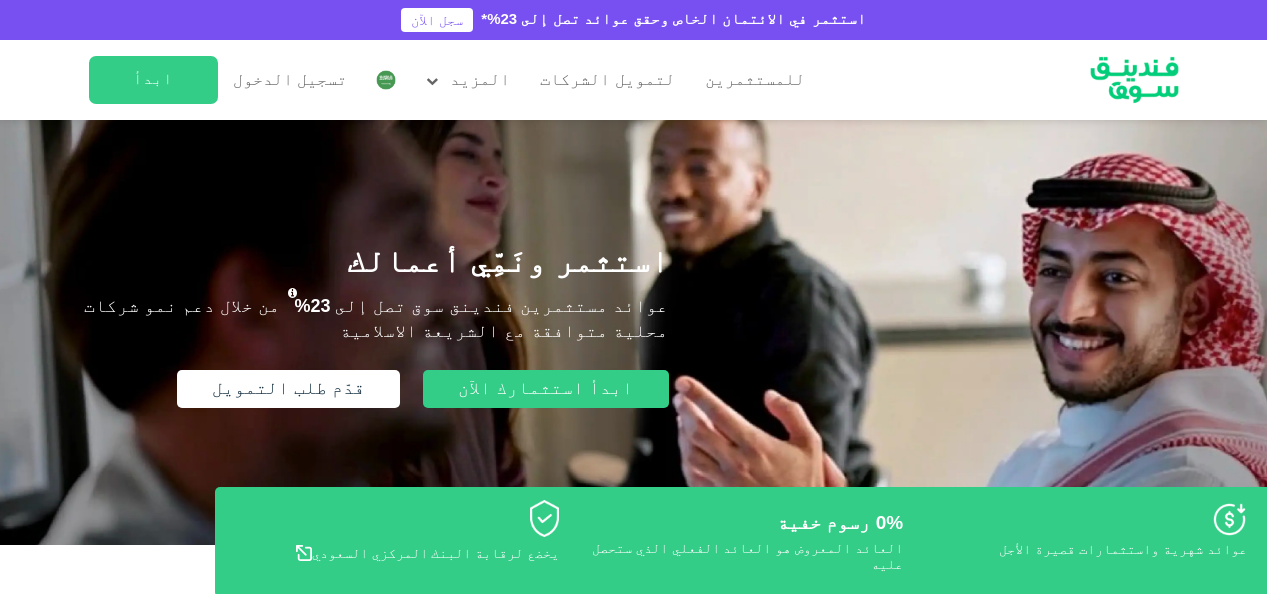 scroll, scrollTop: 0, scrollLeft: 0, axis: both 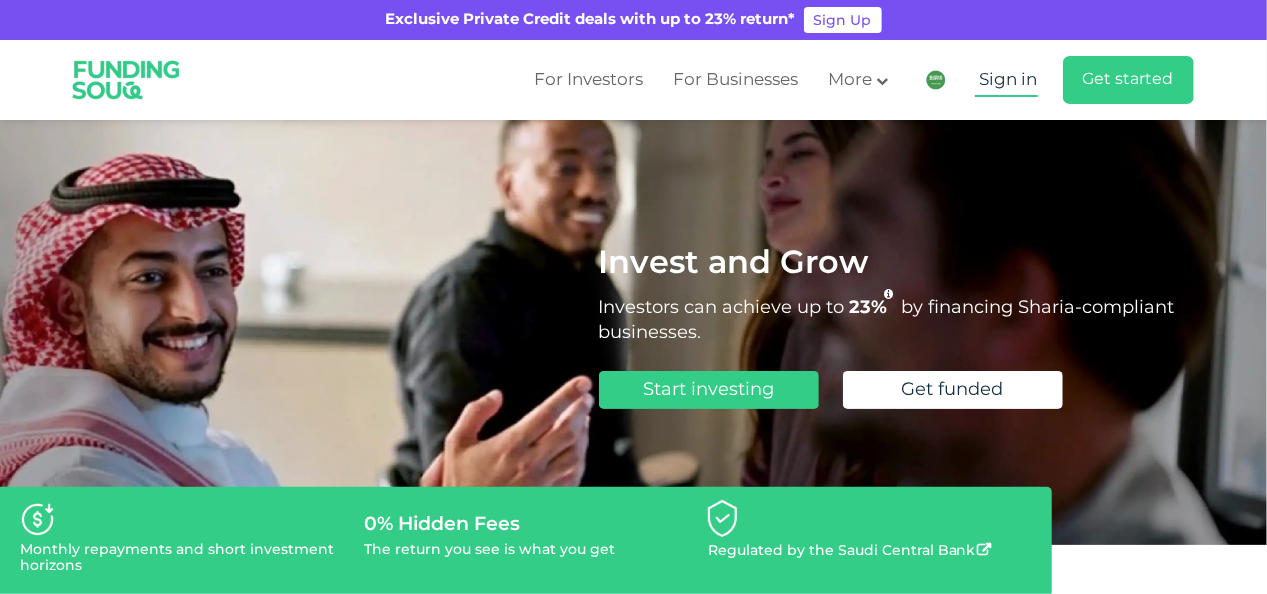 click on "Sign in" at bounding box center (1006, 80) 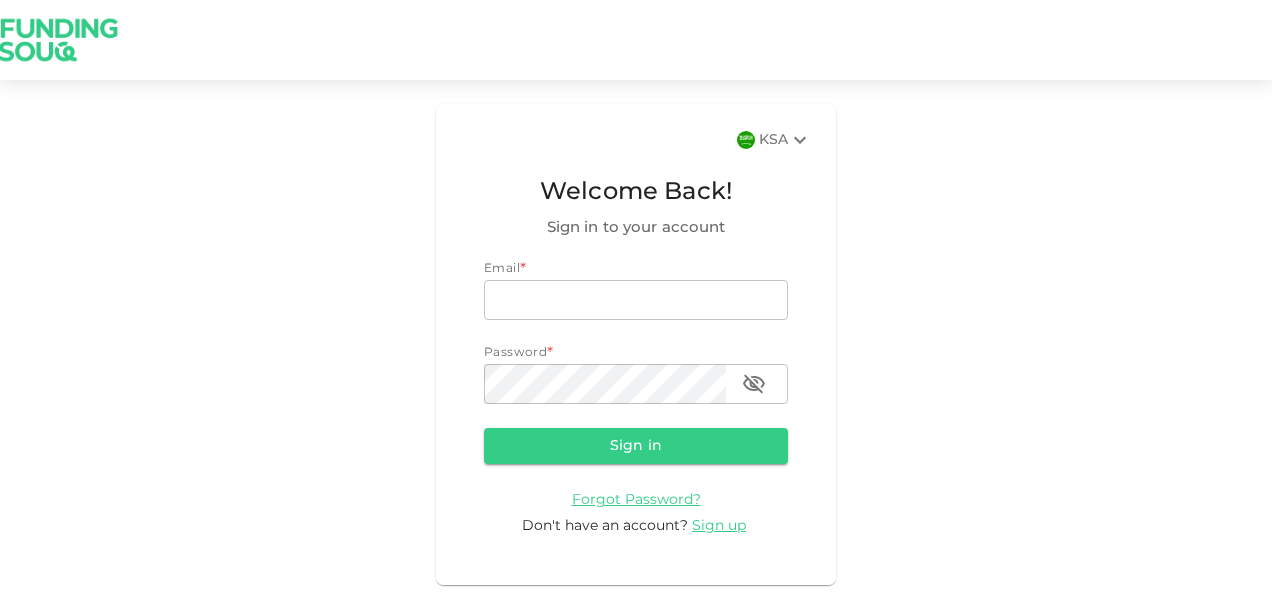 scroll, scrollTop: 0, scrollLeft: 0, axis: both 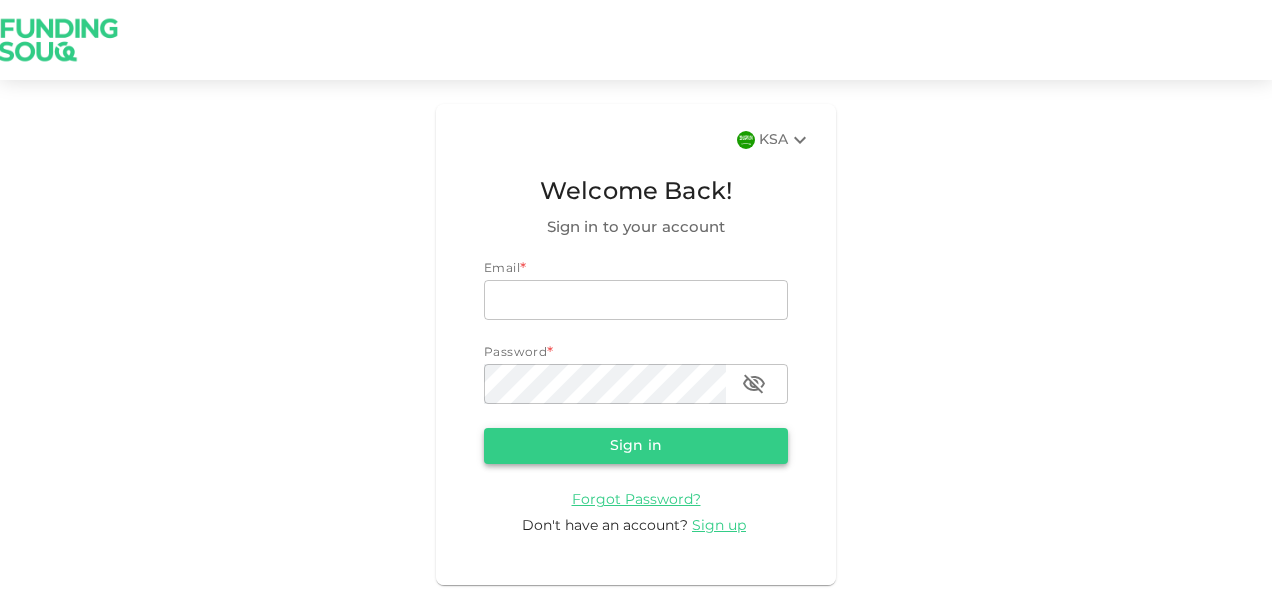 type on "[EMAIL]" 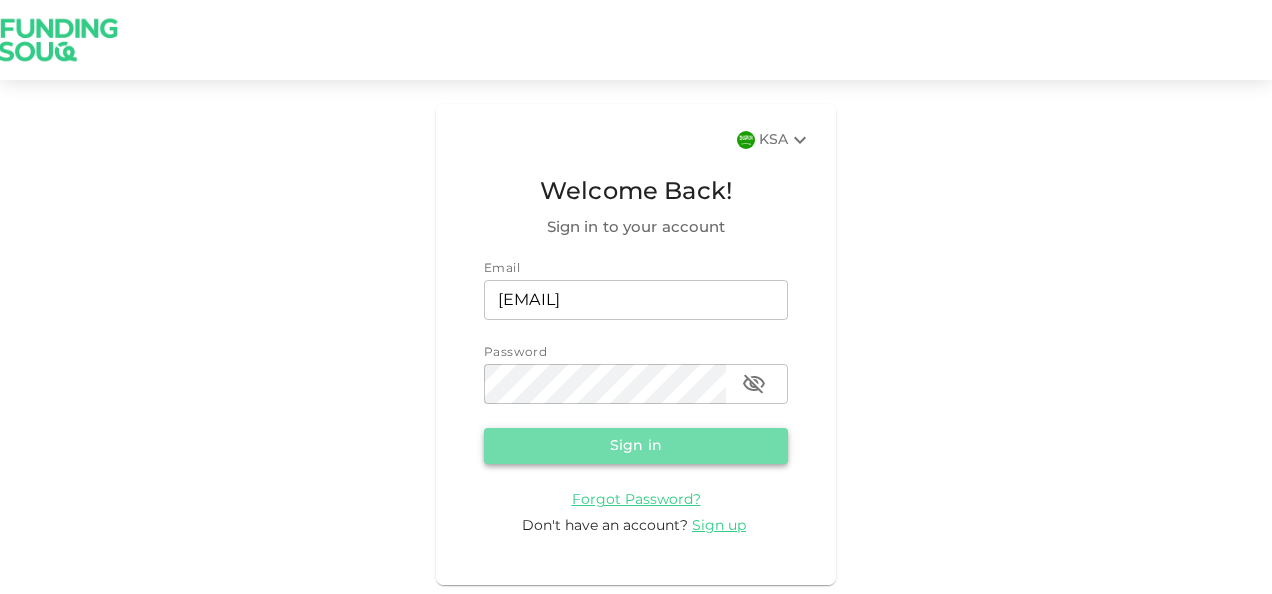 click on "Sign in" at bounding box center [636, 446] 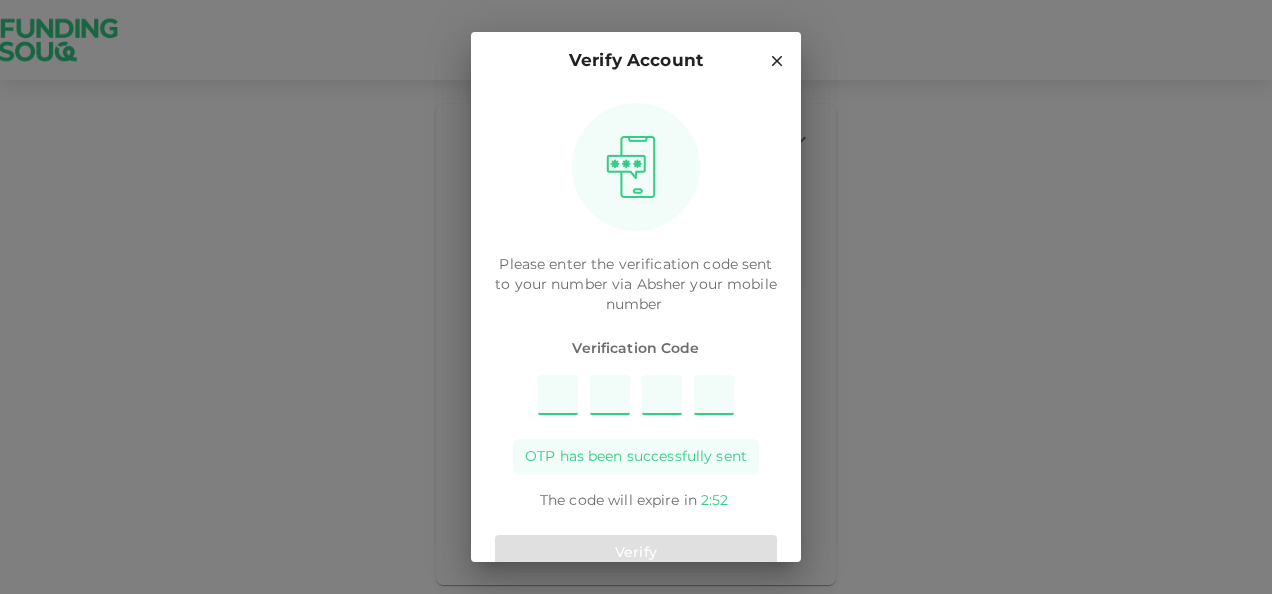 type on "1" 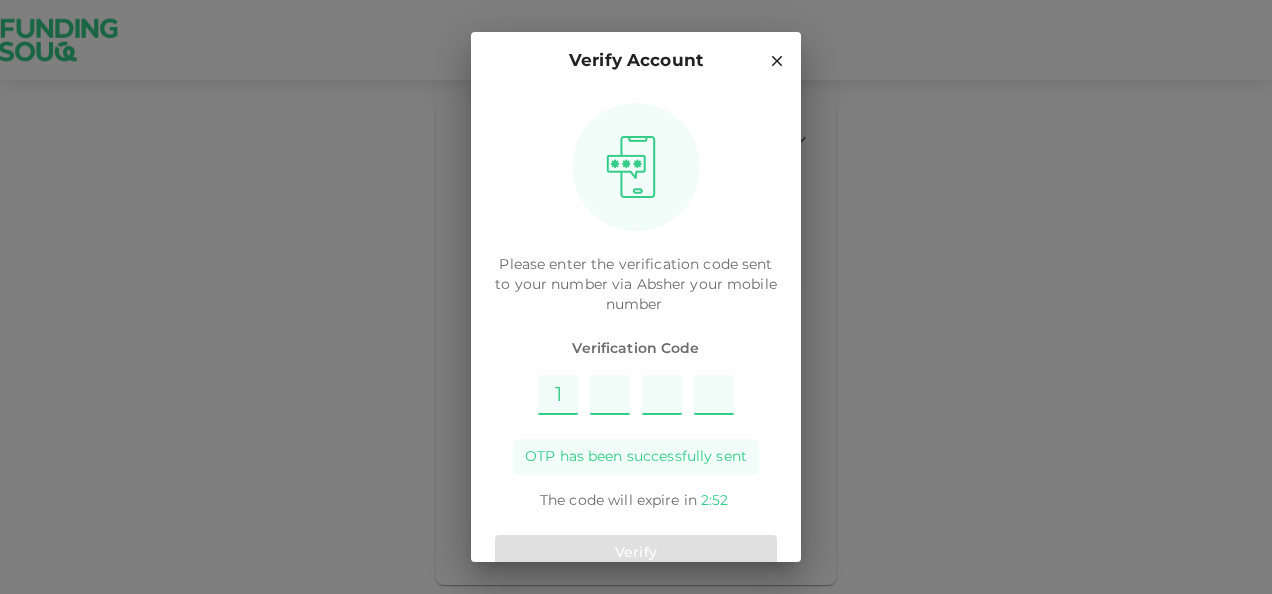 type on "8" 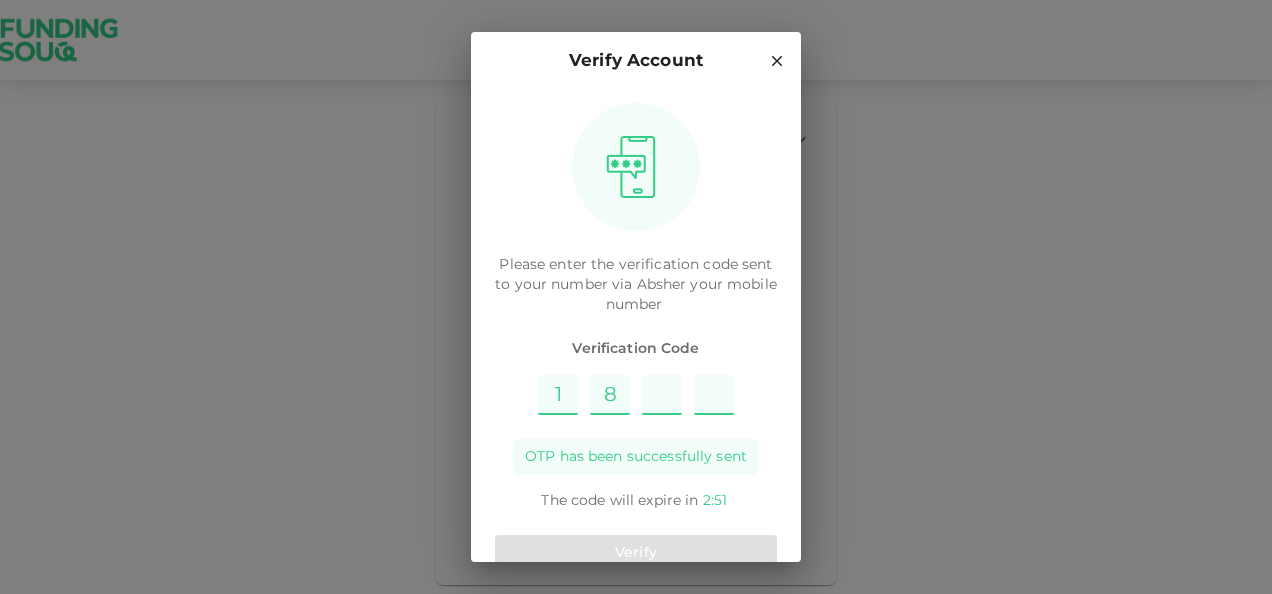 type on "4" 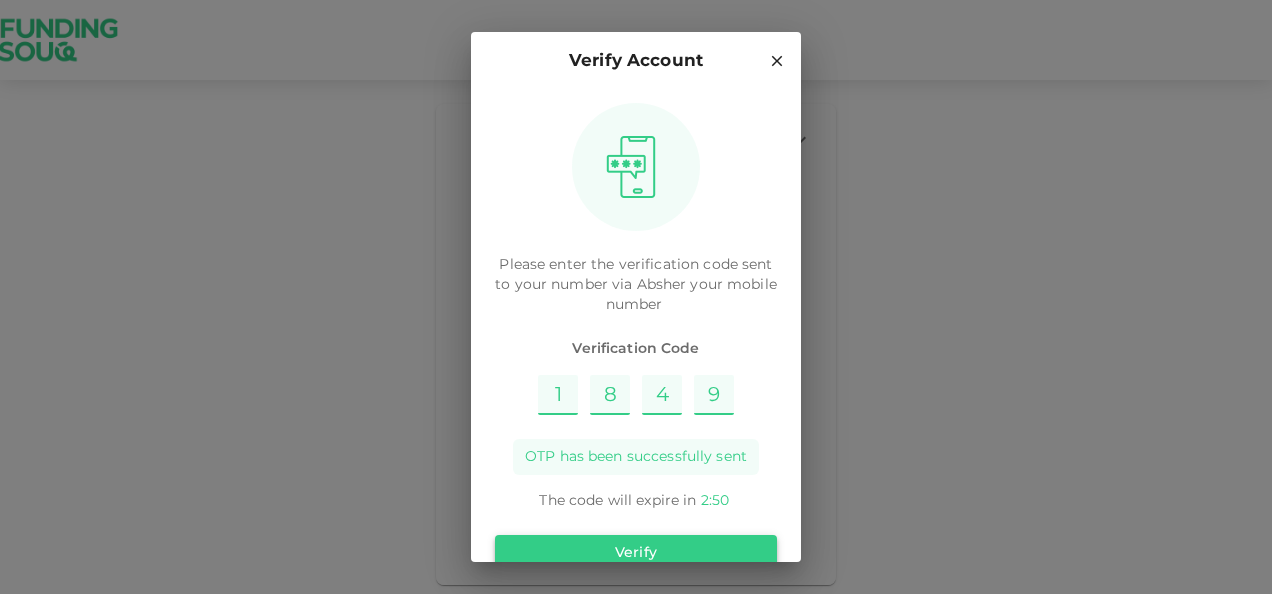 type on "9" 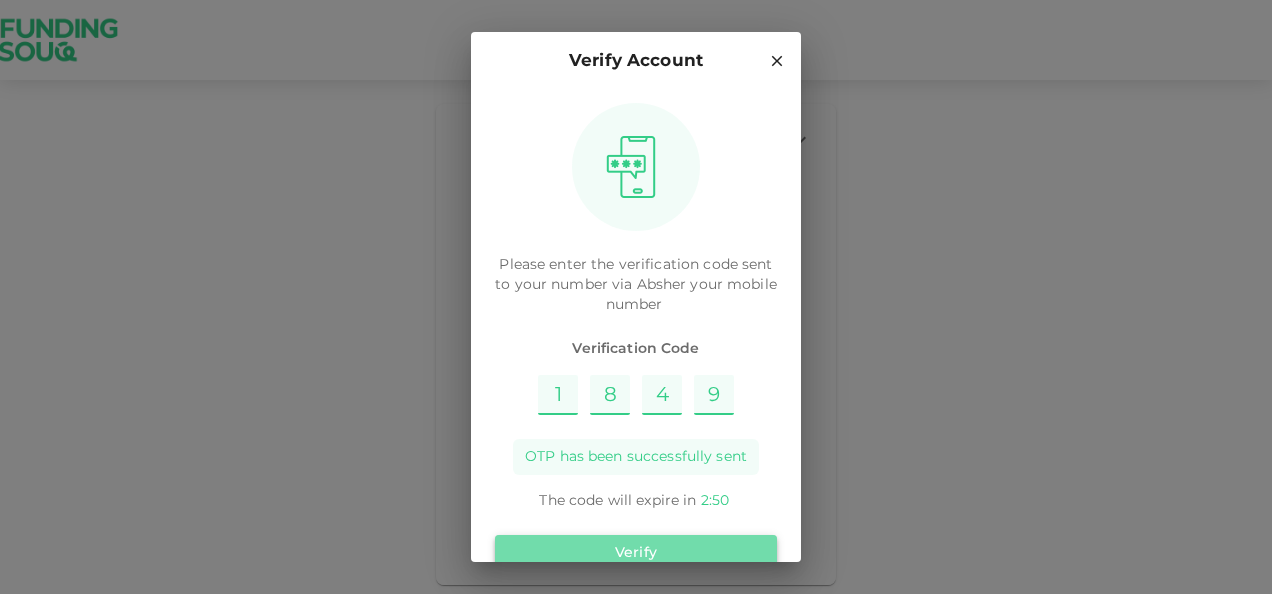 click on "Verify" at bounding box center [636, 553] 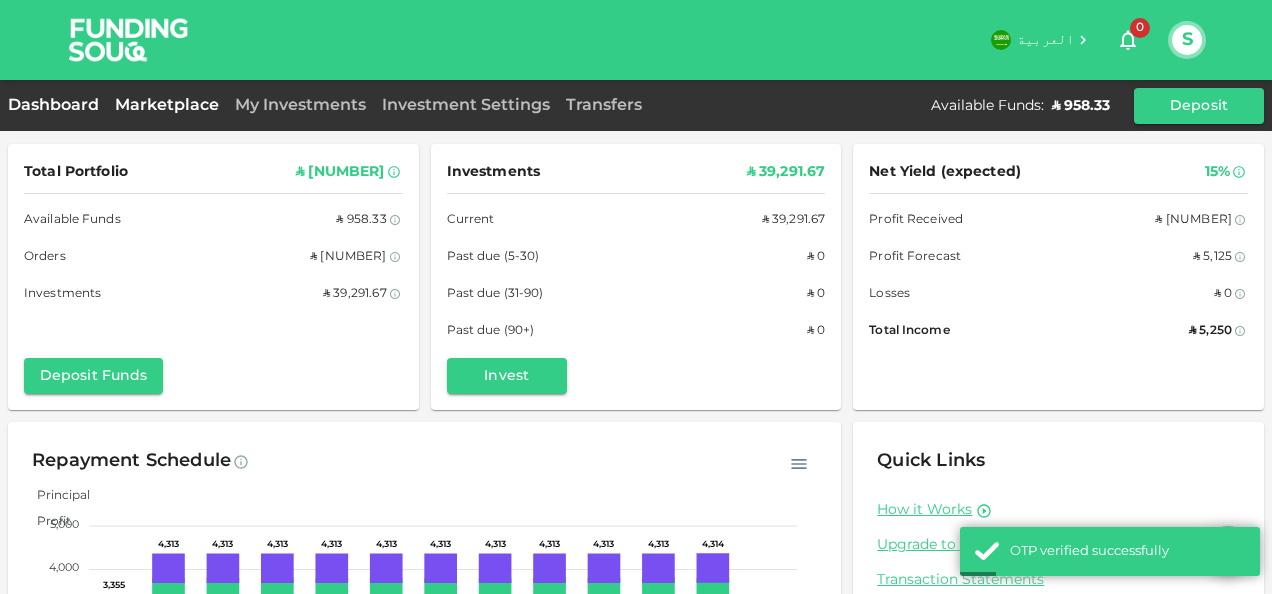 click on "Marketplace" at bounding box center [167, 105] 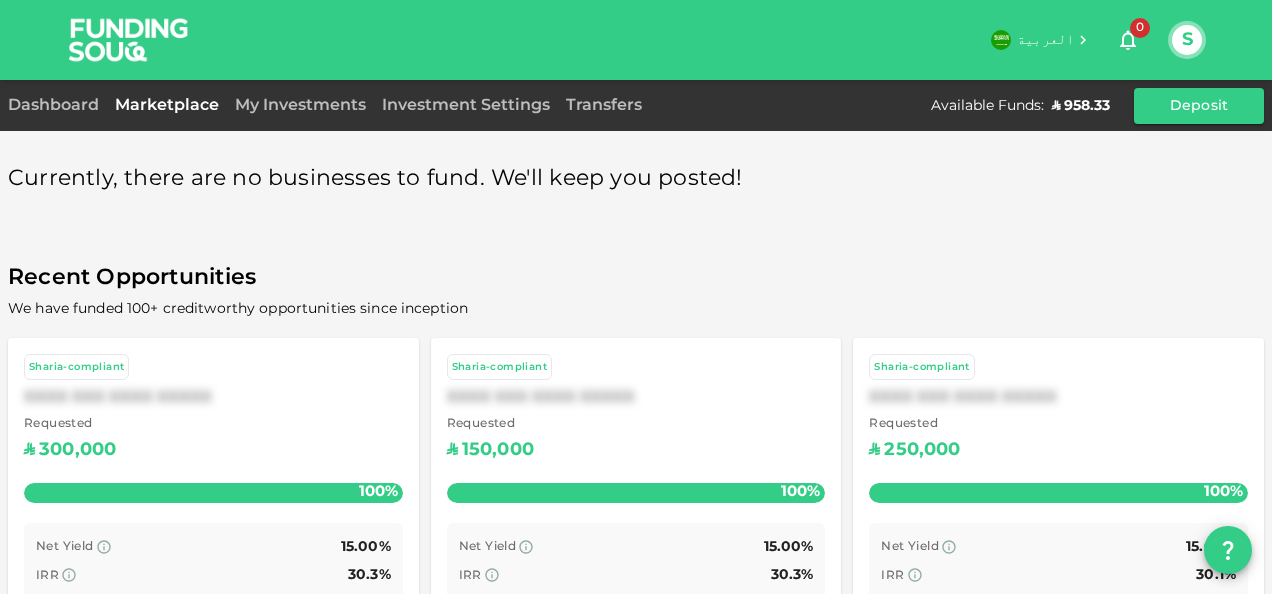 click on "Dashboard Marketplace My Investments Investment Settings Transfers Available Funds : ʢ   958.33 Deposit" at bounding box center (636, 106) 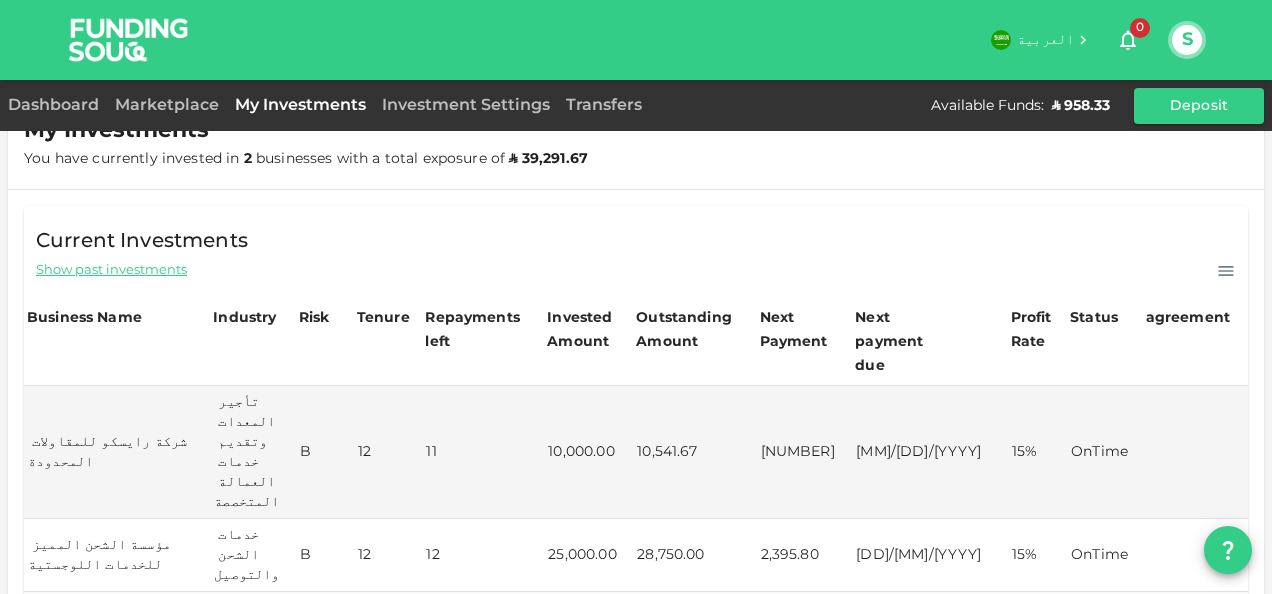 scroll, scrollTop: 300, scrollLeft: 0, axis: vertical 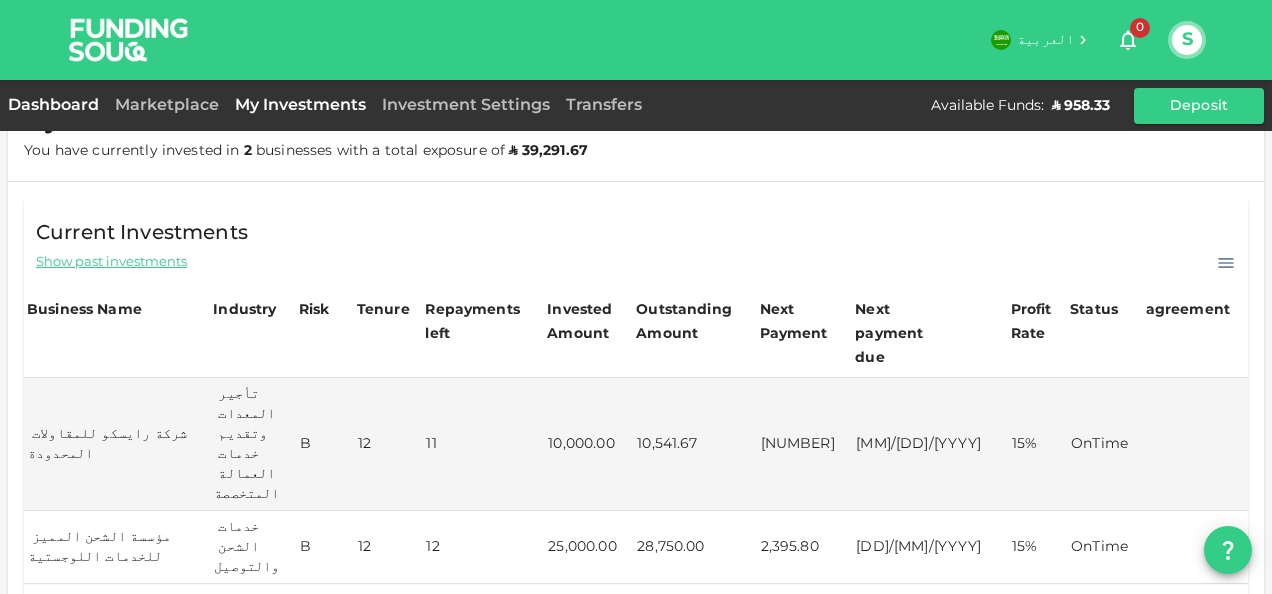 click on "Dashboard" at bounding box center [57, 106] 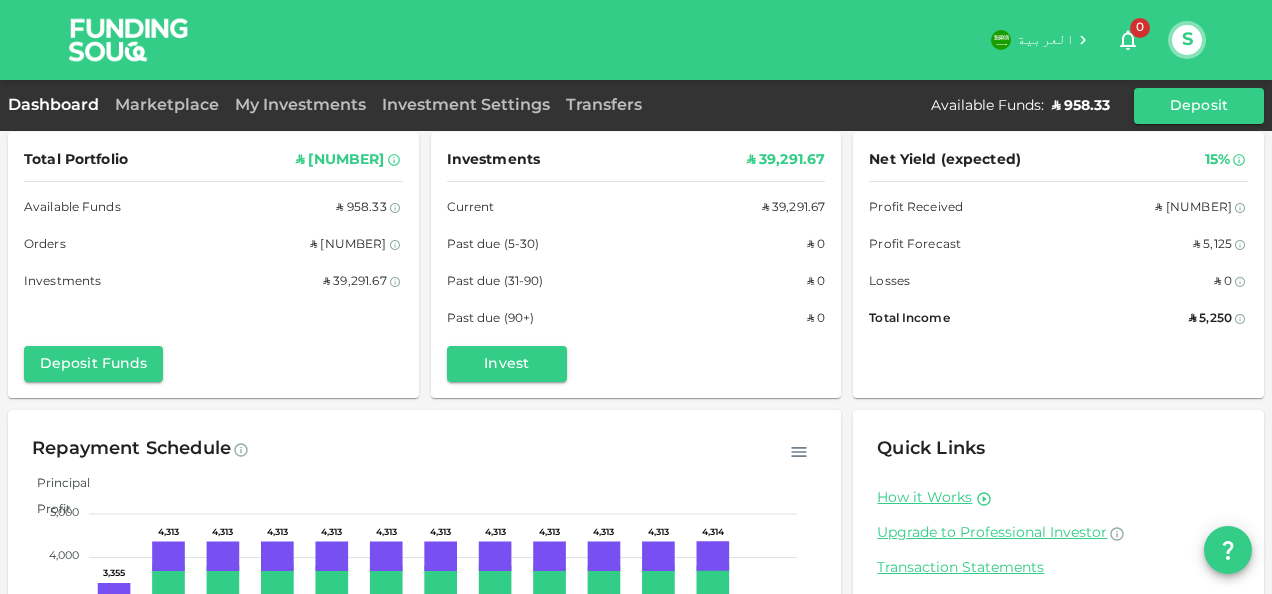 scroll, scrollTop: 0, scrollLeft: 0, axis: both 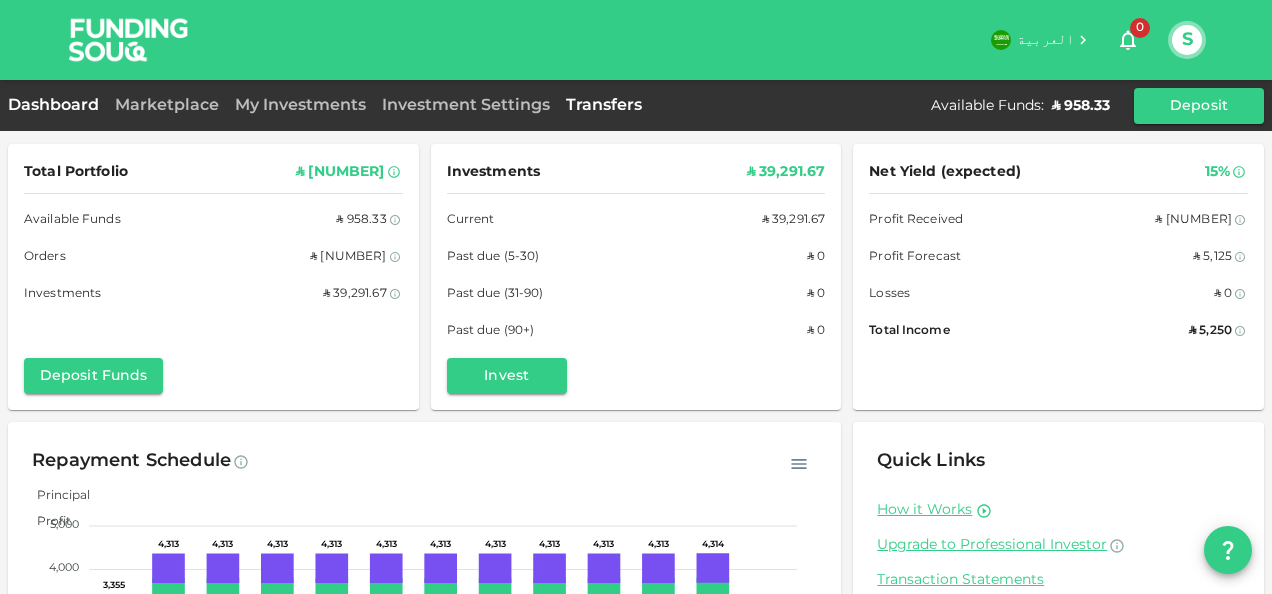click on "Transfers" at bounding box center [604, 105] 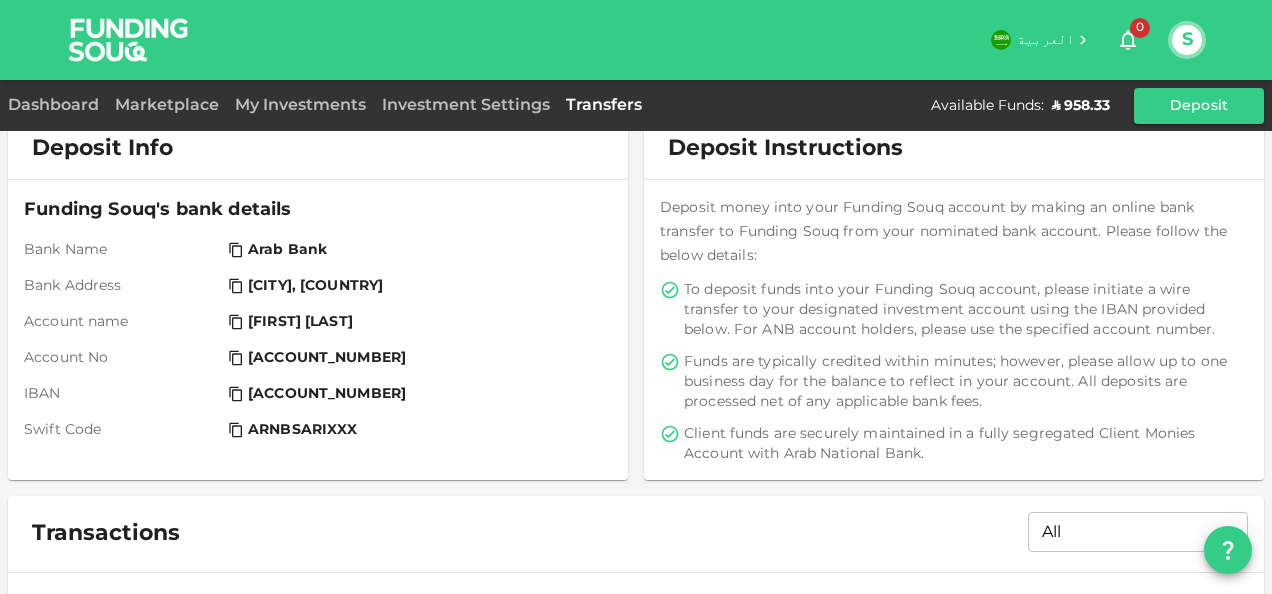 scroll, scrollTop: 0, scrollLeft: 0, axis: both 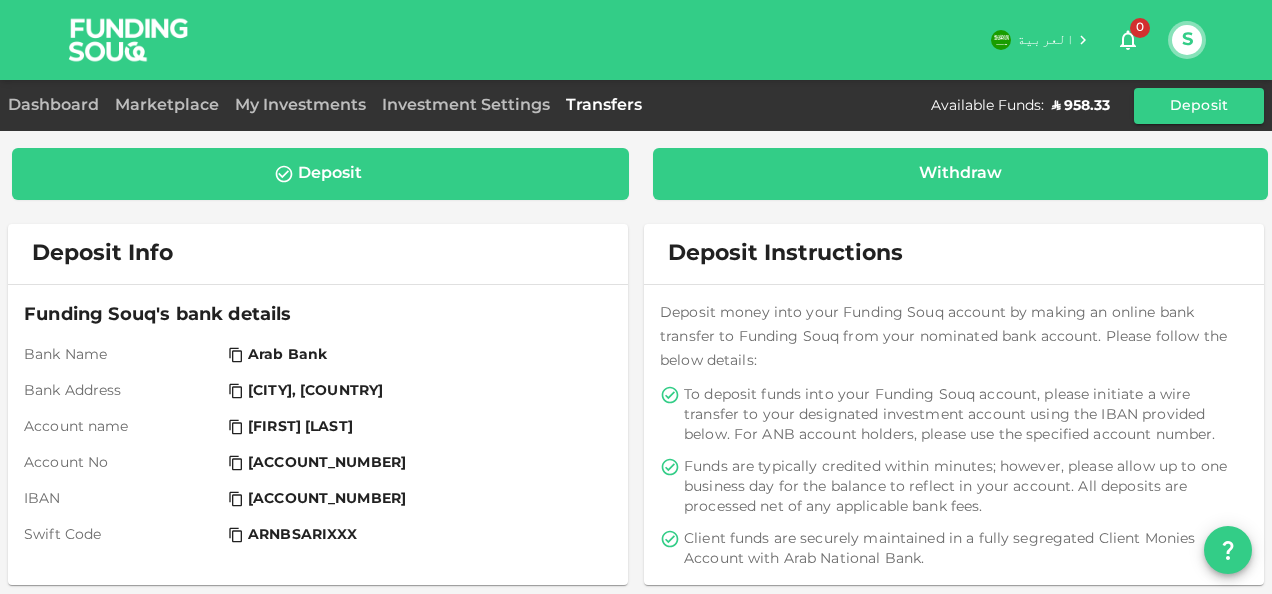 click on "Withdraw" at bounding box center (961, 174) 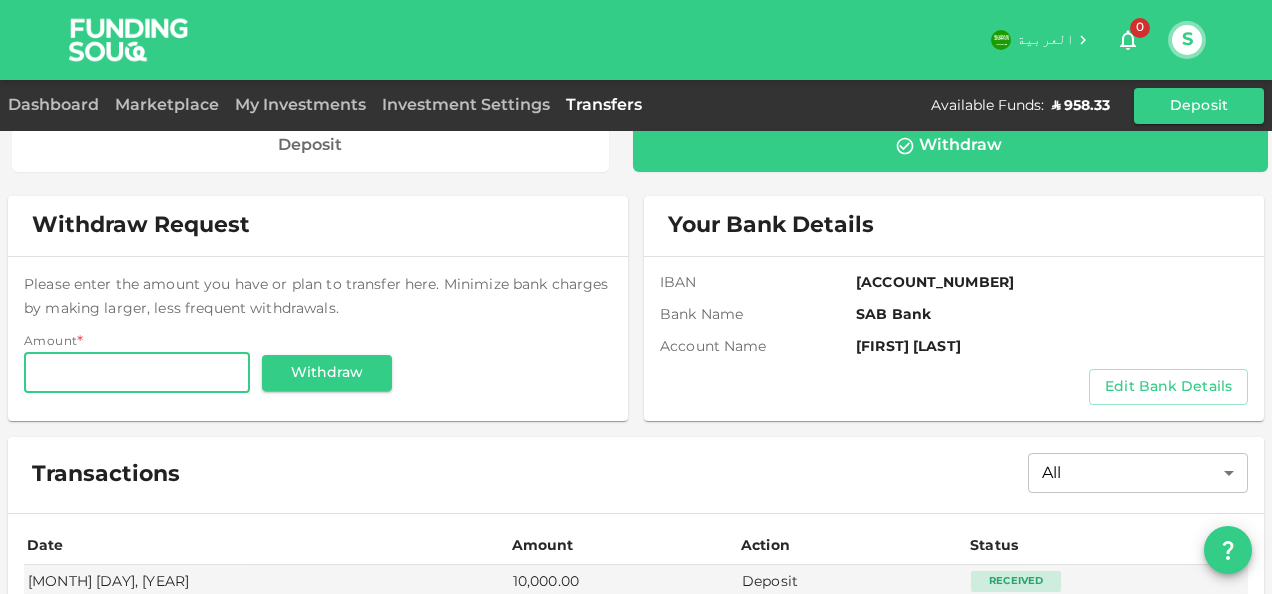 scroll, scrollTop: 0, scrollLeft: 0, axis: both 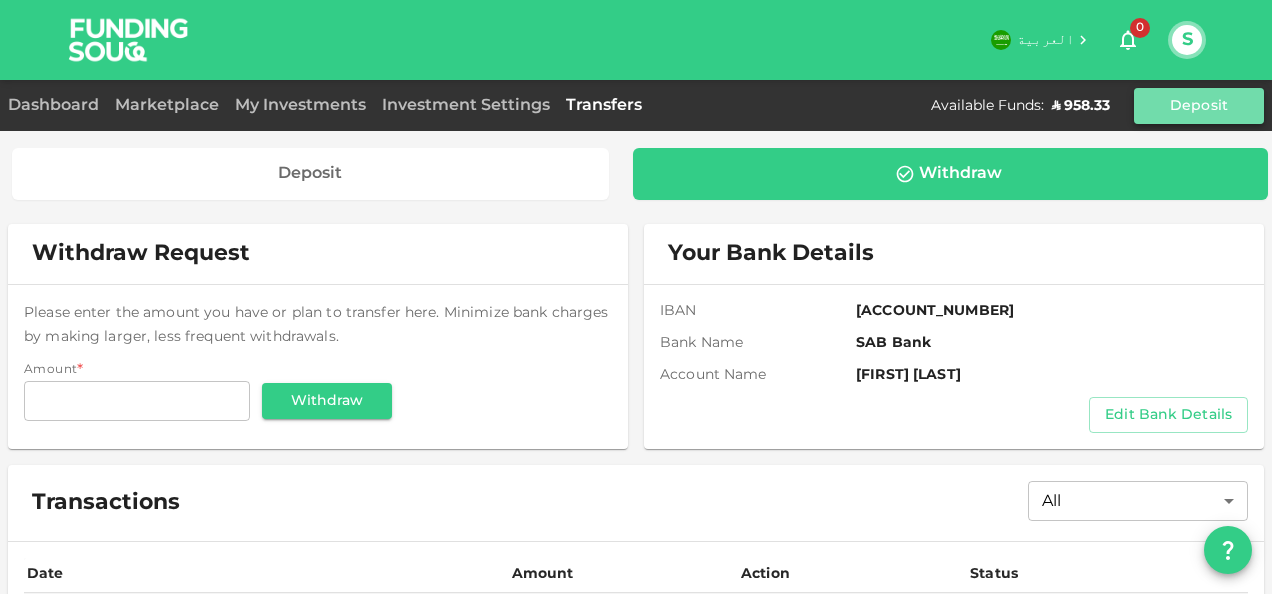 click on "Deposit" at bounding box center [1199, 106] 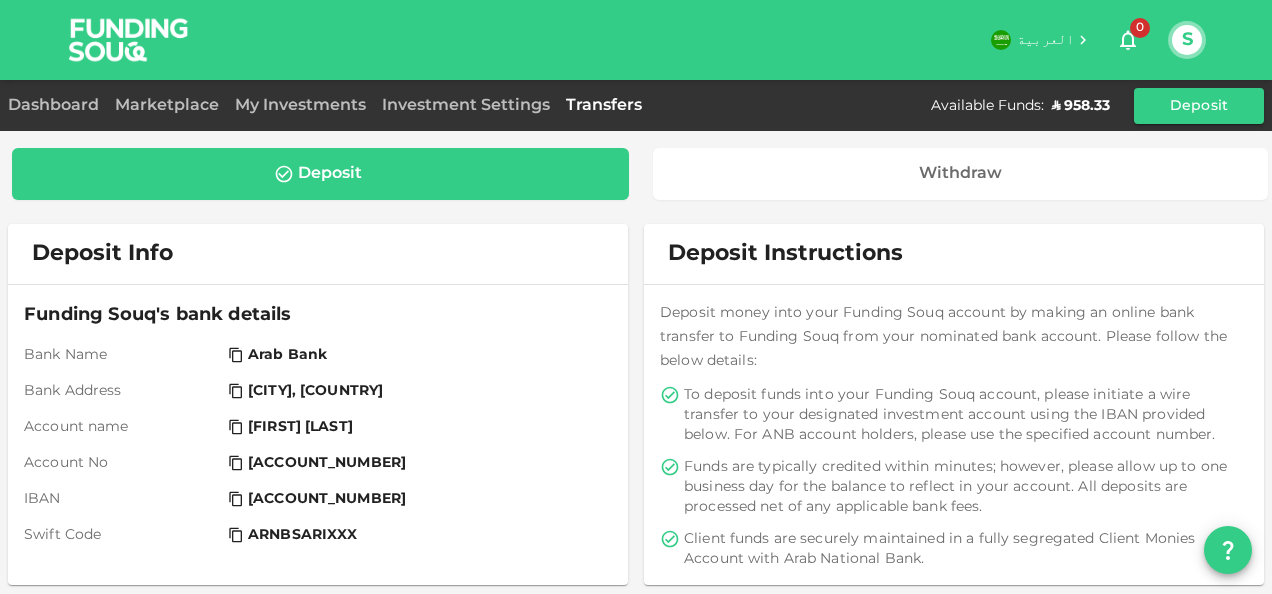 click on "Dashboard" at bounding box center [57, 106] 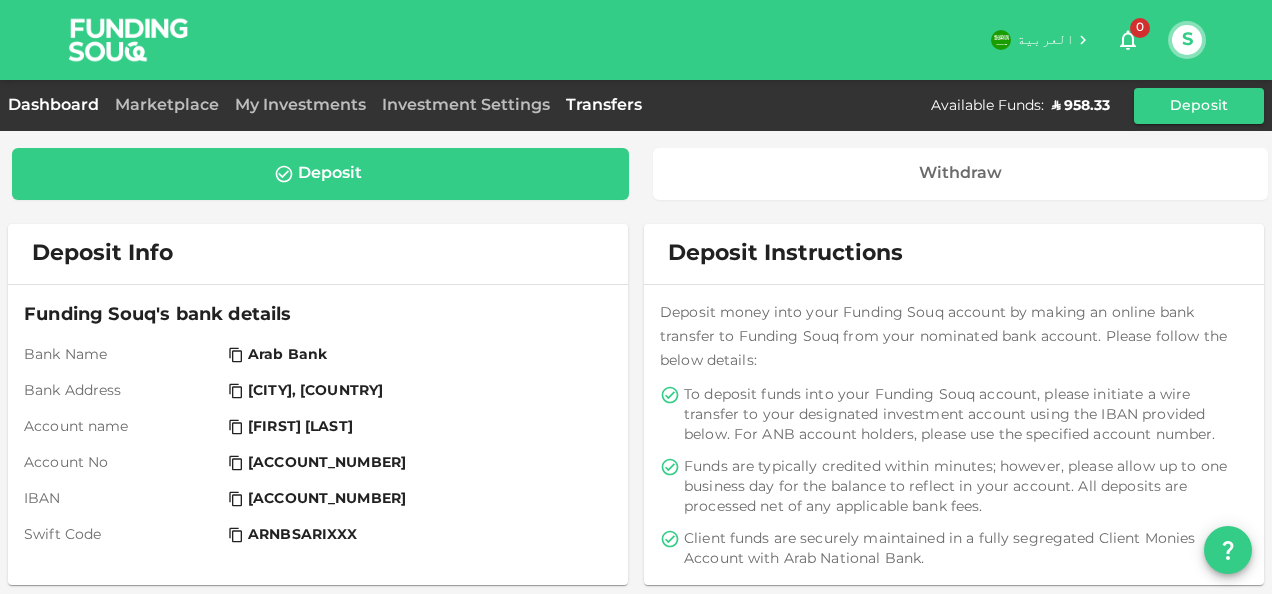 click on "Dashboard" at bounding box center (57, 105) 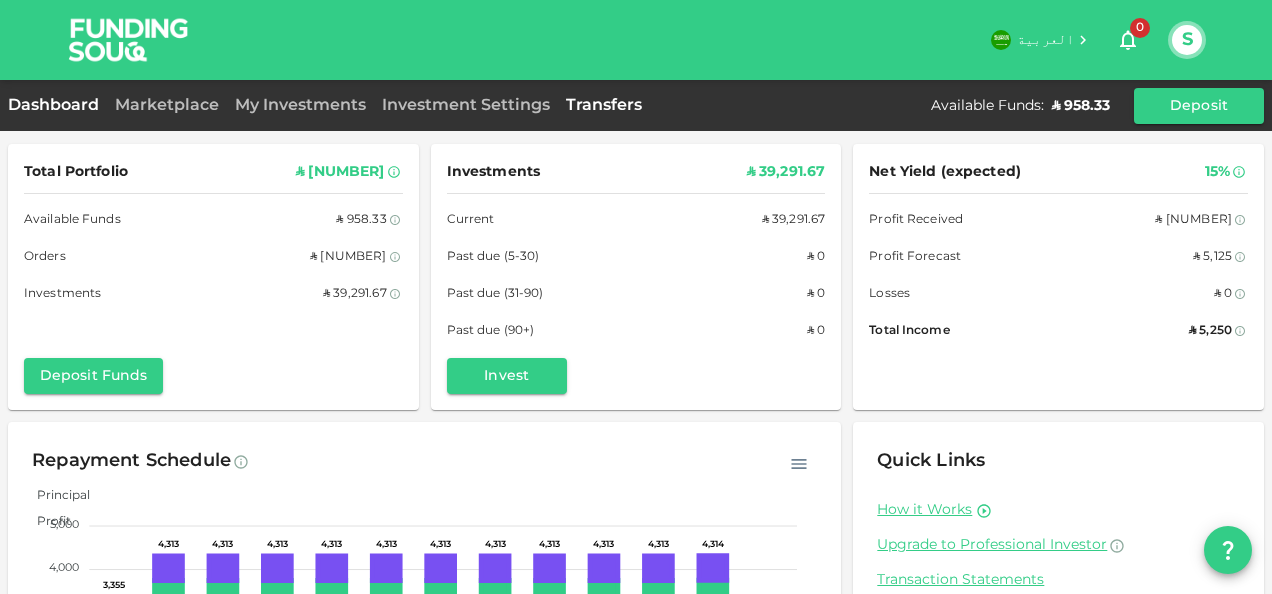 click on "Transfers" at bounding box center [604, 105] 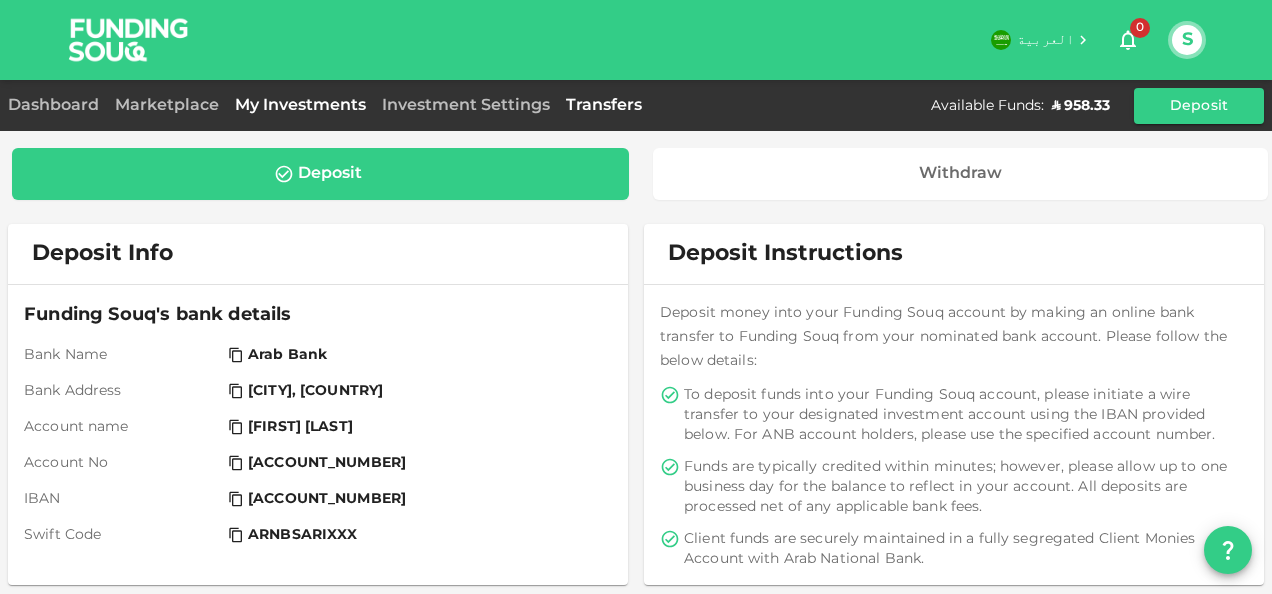 click on "My Investments" at bounding box center [300, 105] 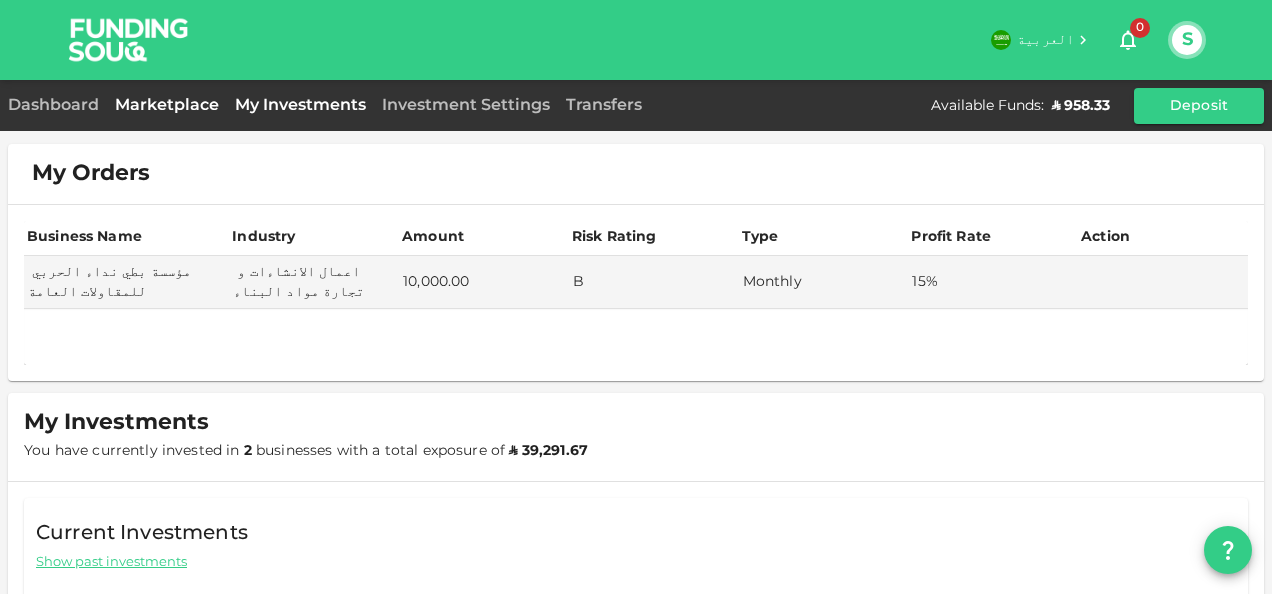 click on "Marketplace" at bounding box center (167, 105) 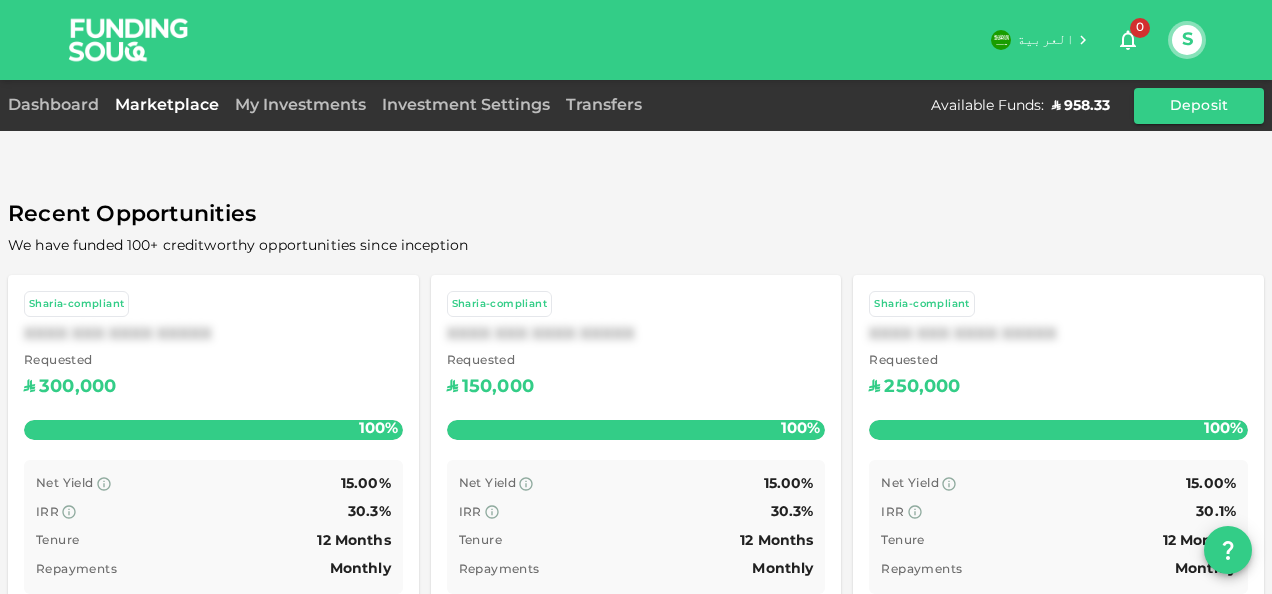 scroll, scrollTop: 145, scrollLeft: 0, axis: vertical 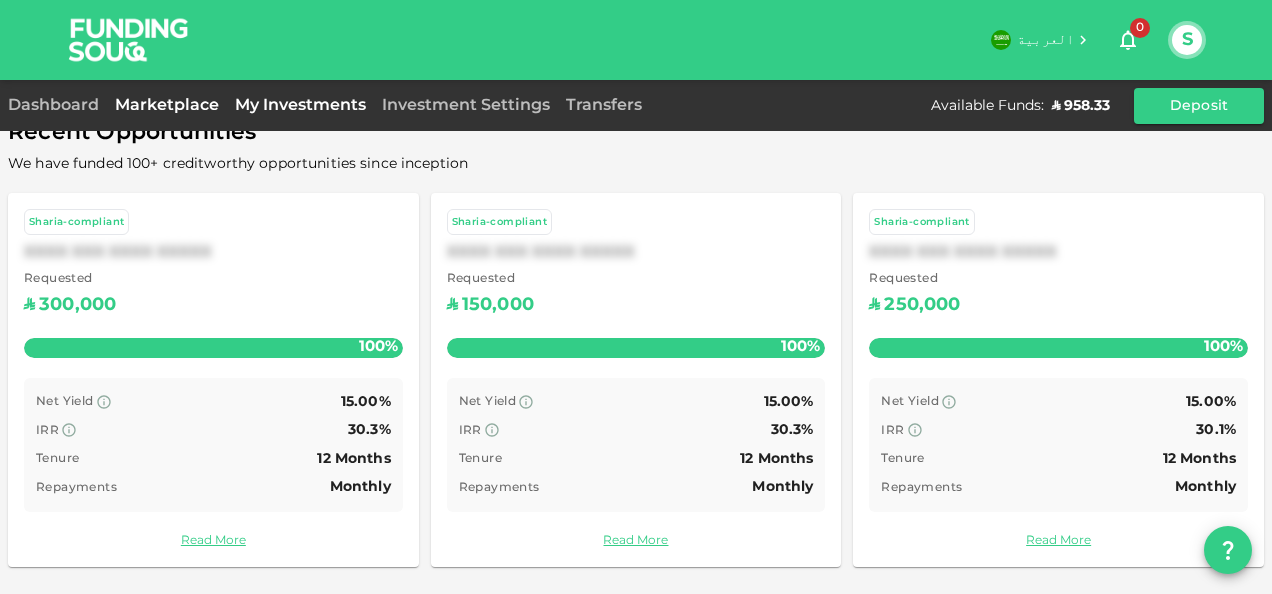 click on "My Investments" at bounding box center [300, 106] 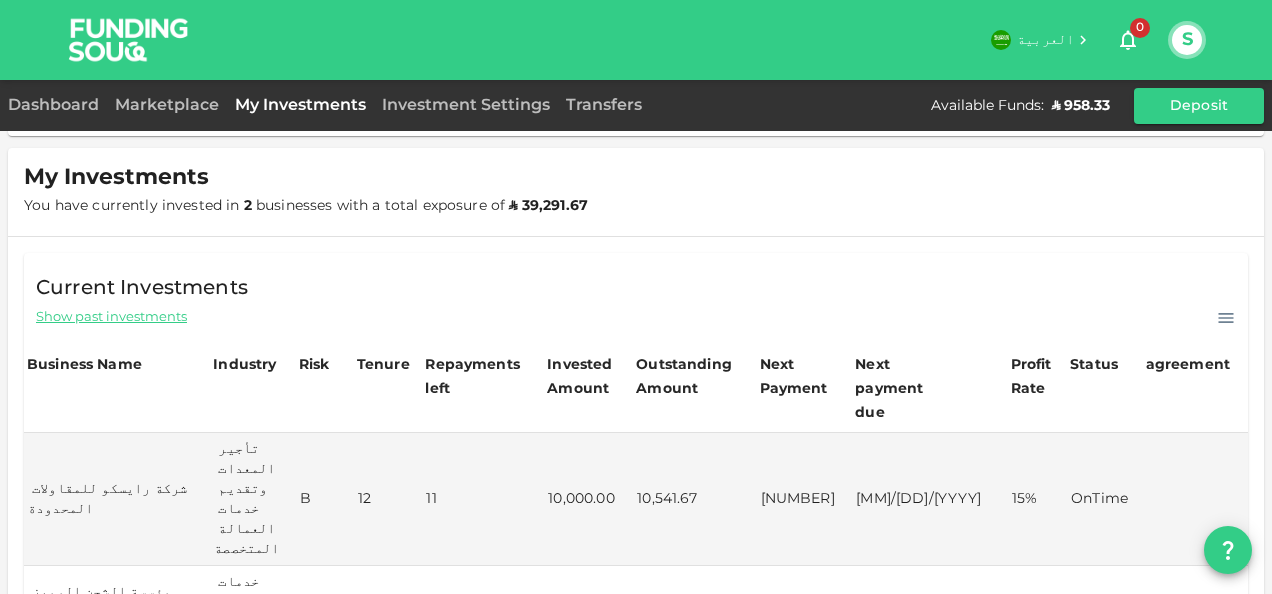 scroll, scrollTop: 0, scrollLeft: 0, axis: both 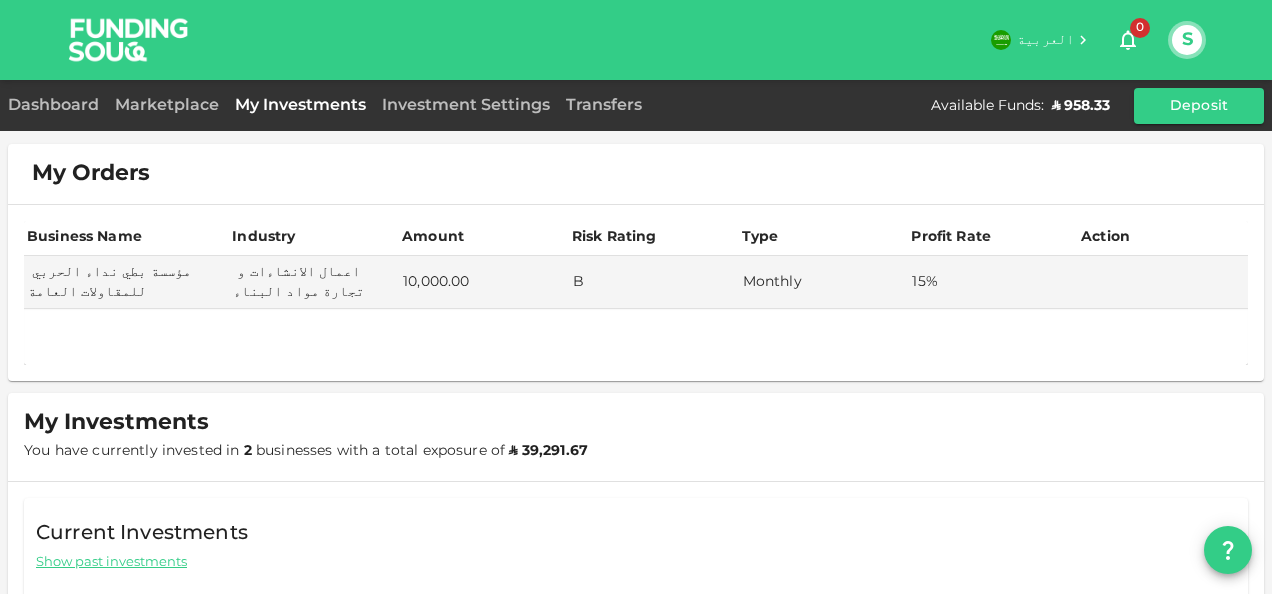 click on "Dashboard" at bounding box center (57, 105) 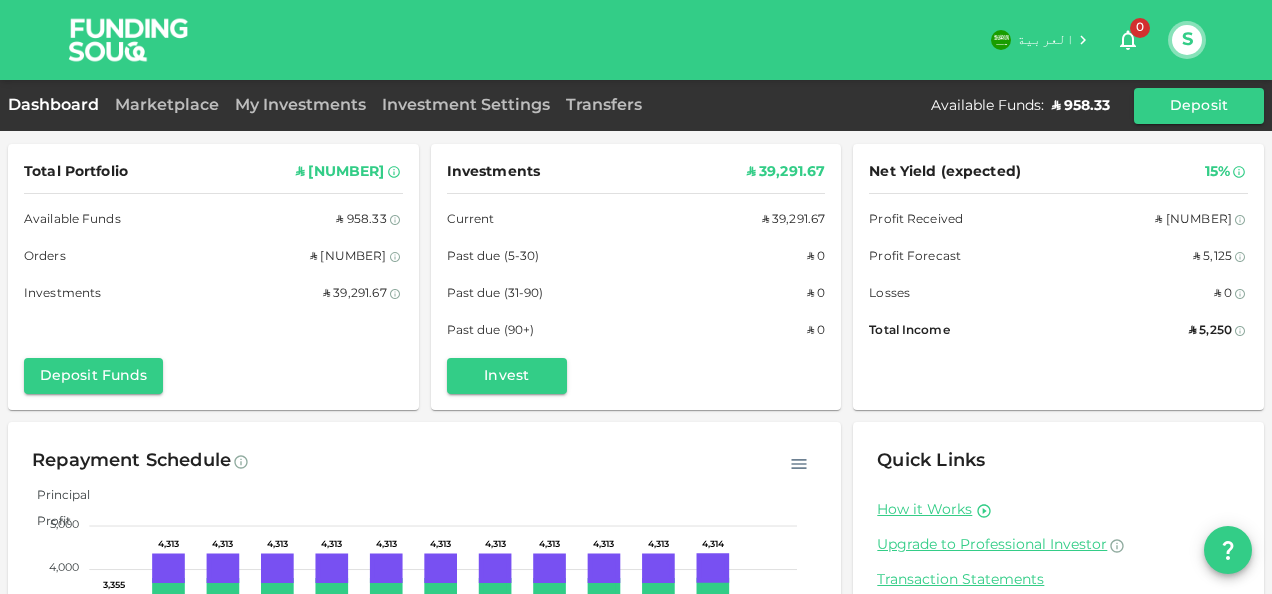 click on "S" at bounding box center (1187, 40) 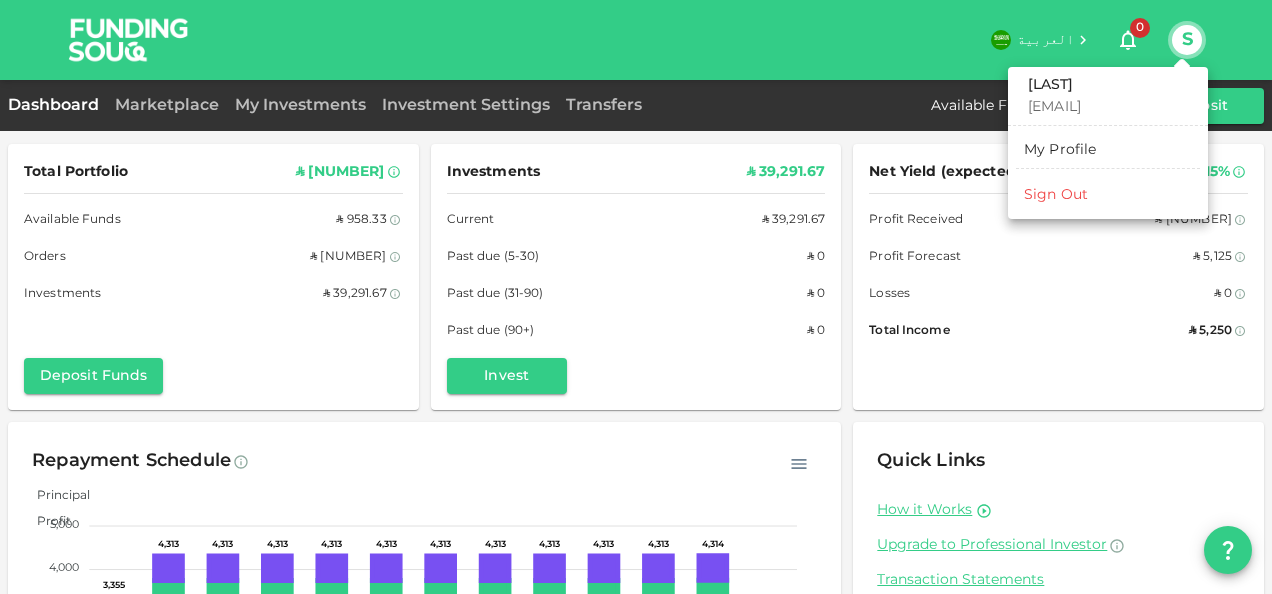 click on "Sign Out" at bounding box center (1056, 195) 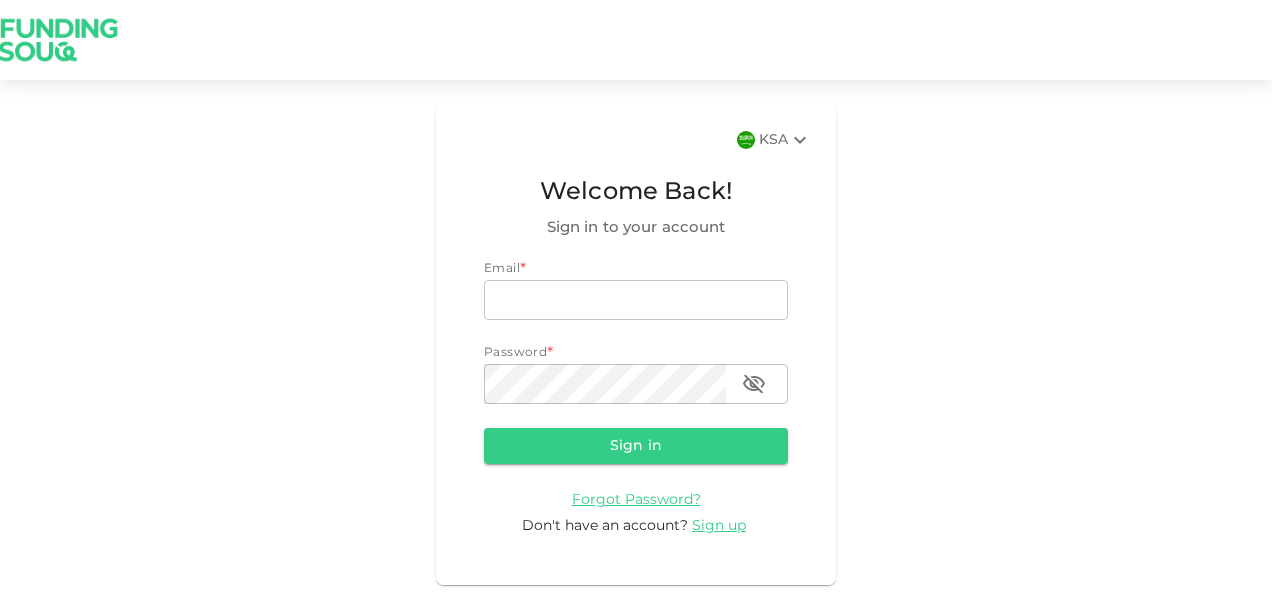 type on "nadimsan09@gmail.com" 